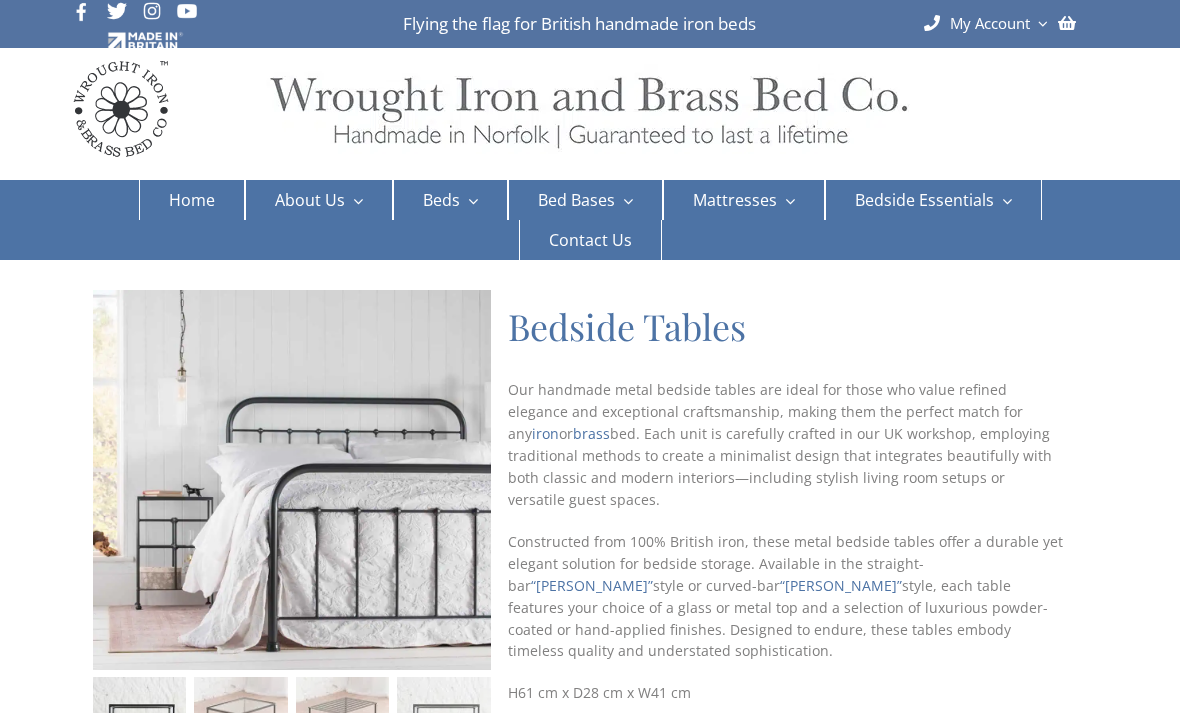 select on "**********" 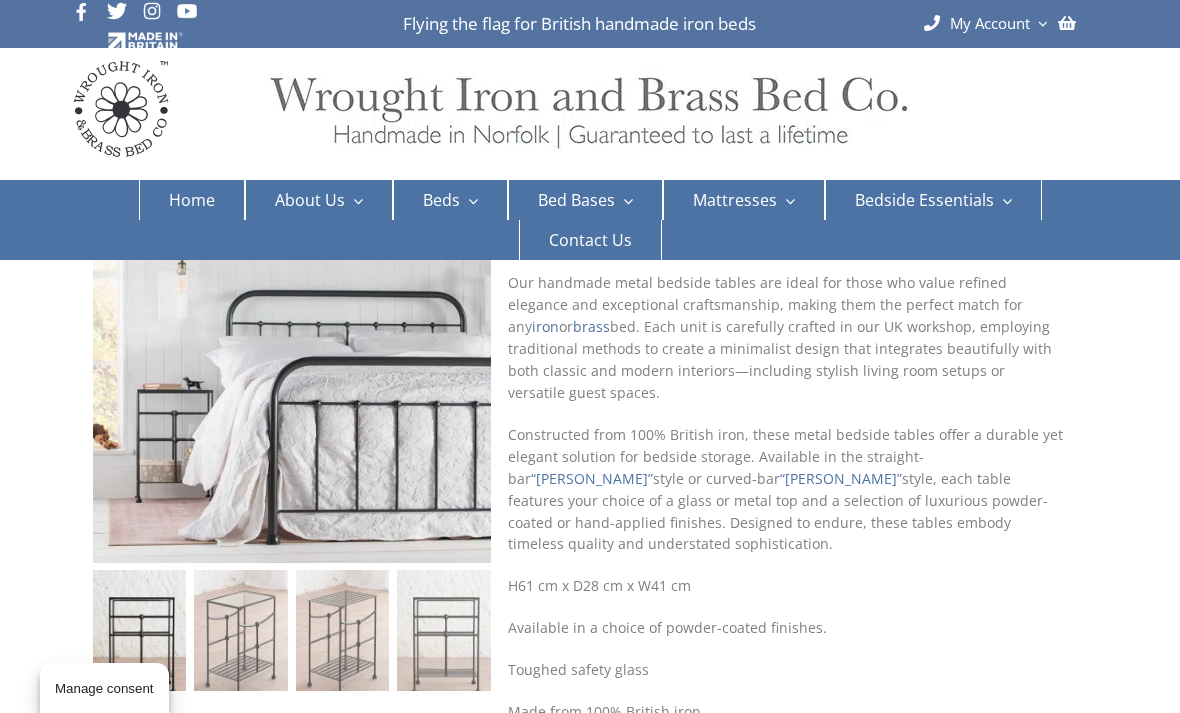 select on "**********" 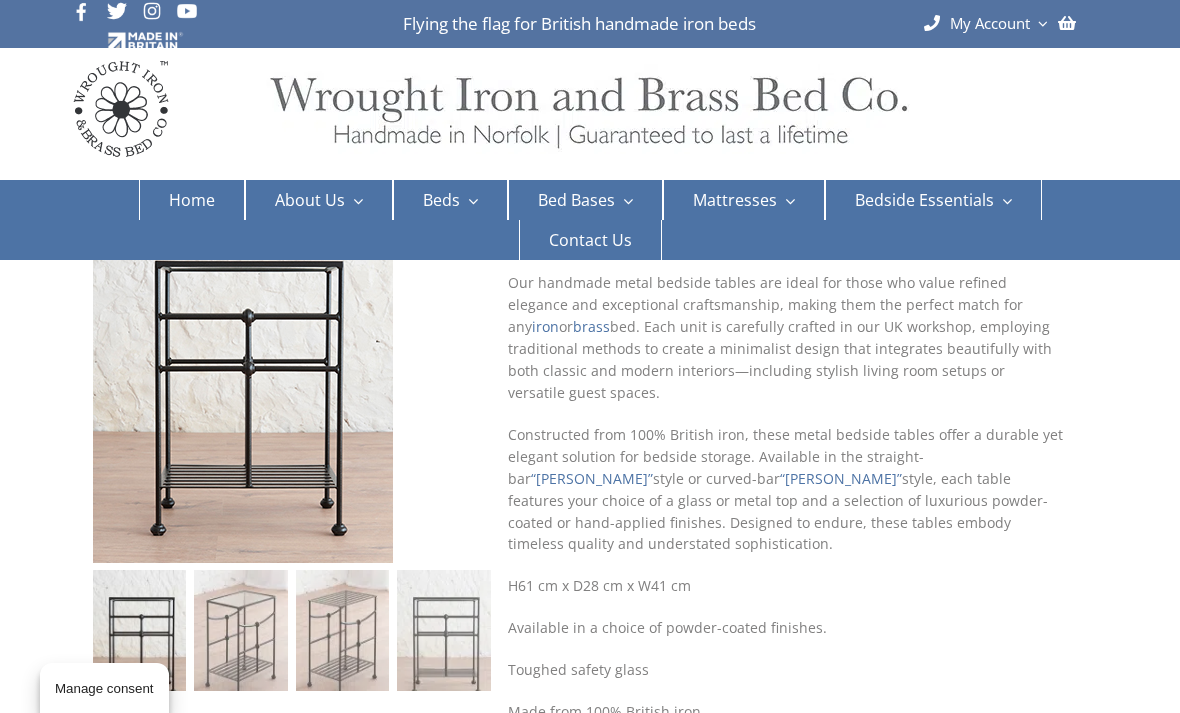 select on "**********" 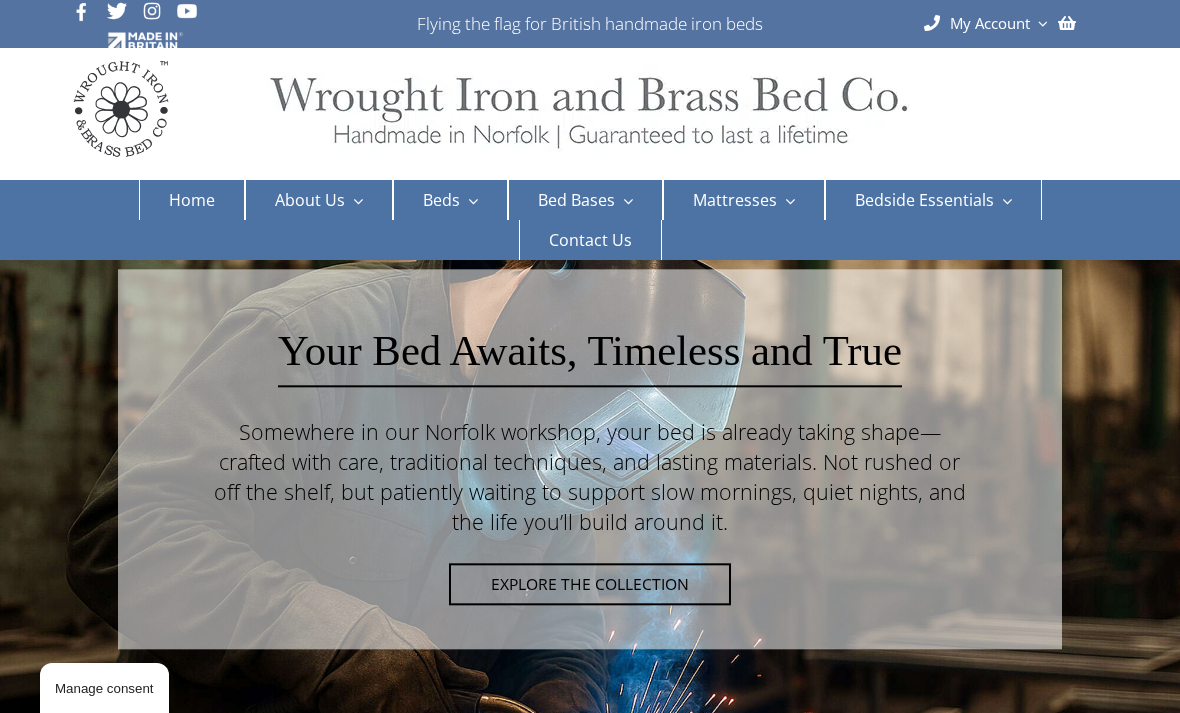 scroll, scrollTop: 0, scrollLeft: 0, axis: both 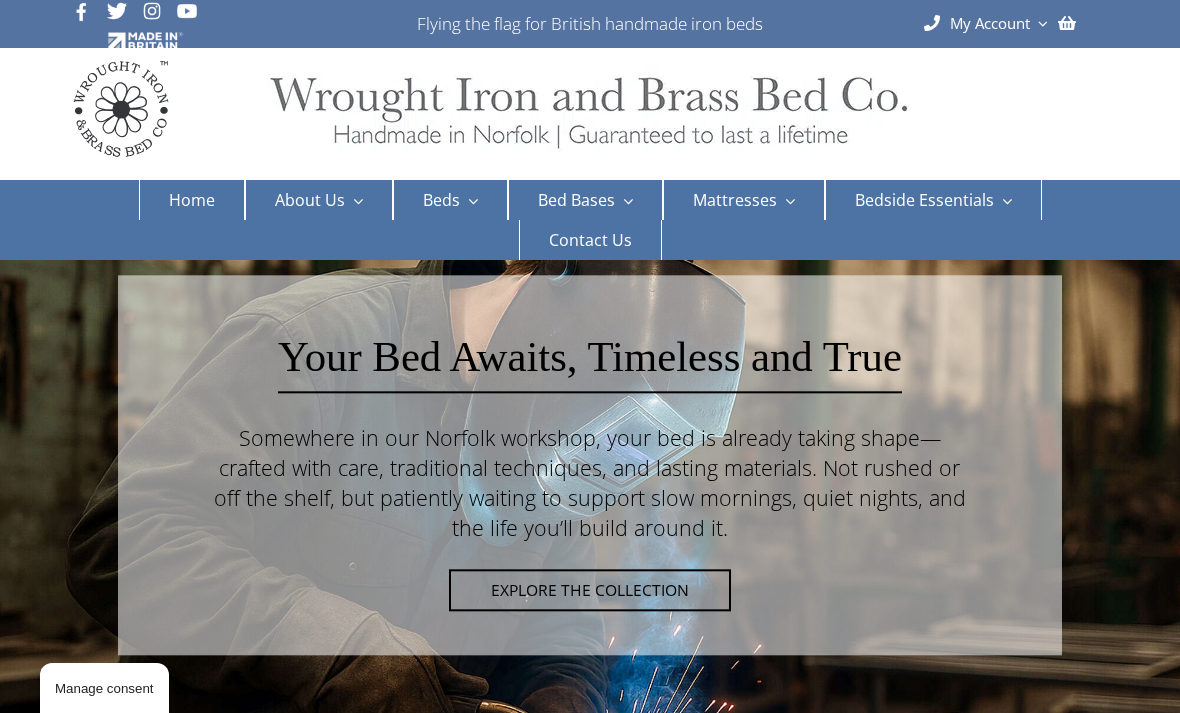 click on "Home" at bounding box center [192, 200] 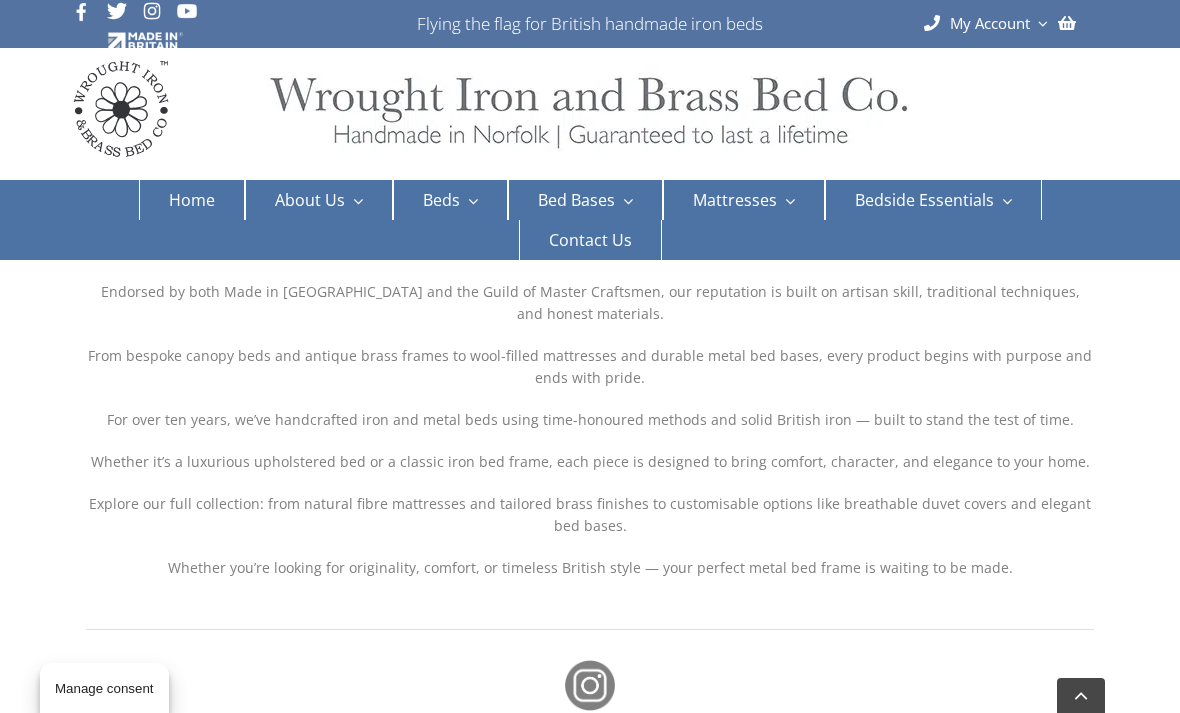scroll, scrollTop: 4403, scrollLeft: 0, axis: vertical 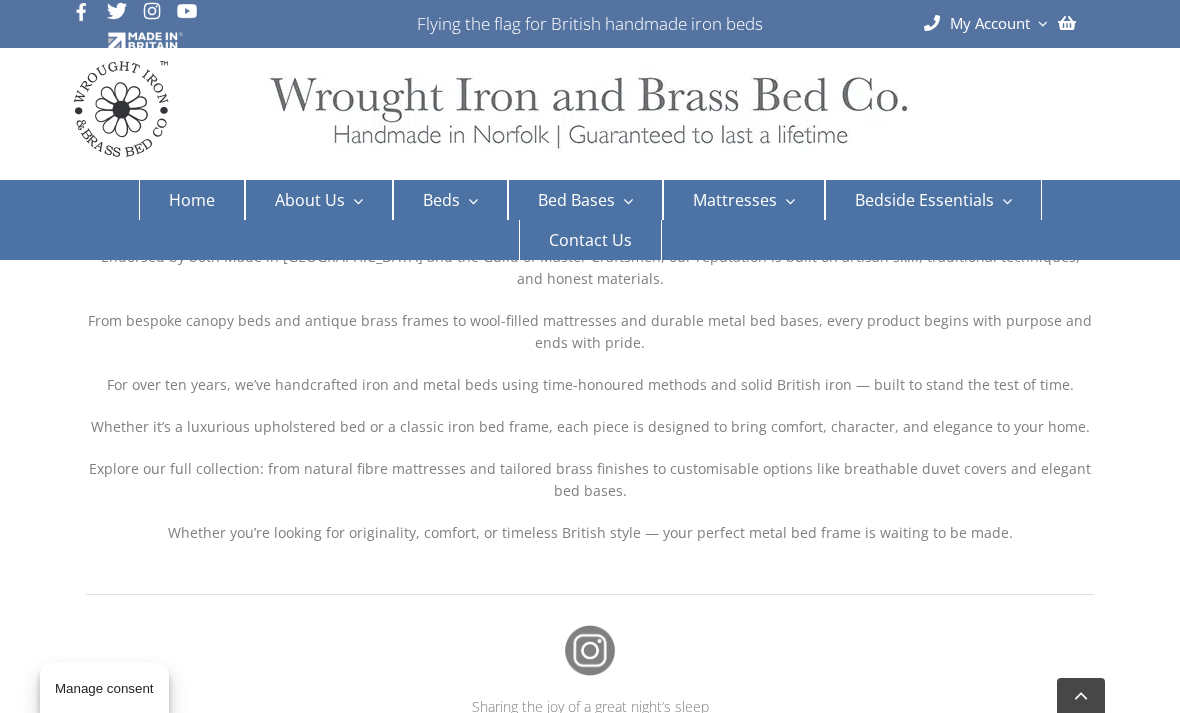 click on "Contact Us" at bounding box center (590, 240) 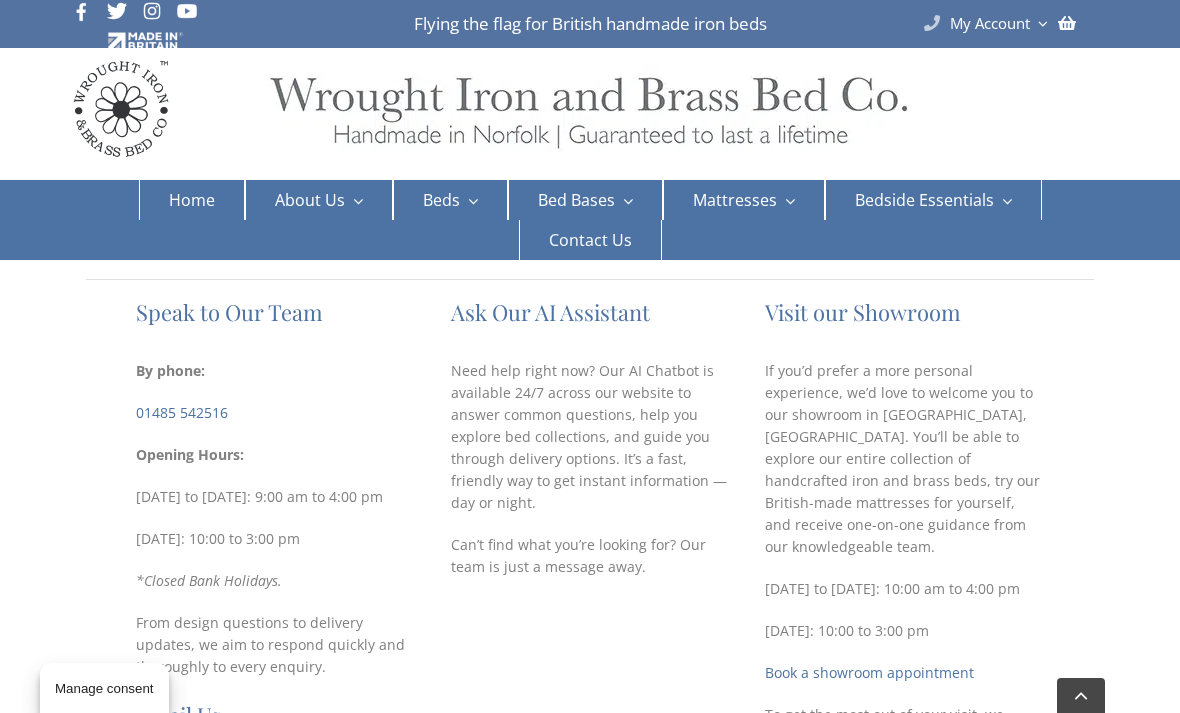 scroll, scrollTop: 216, scrollLeft: 0, axis: vertical 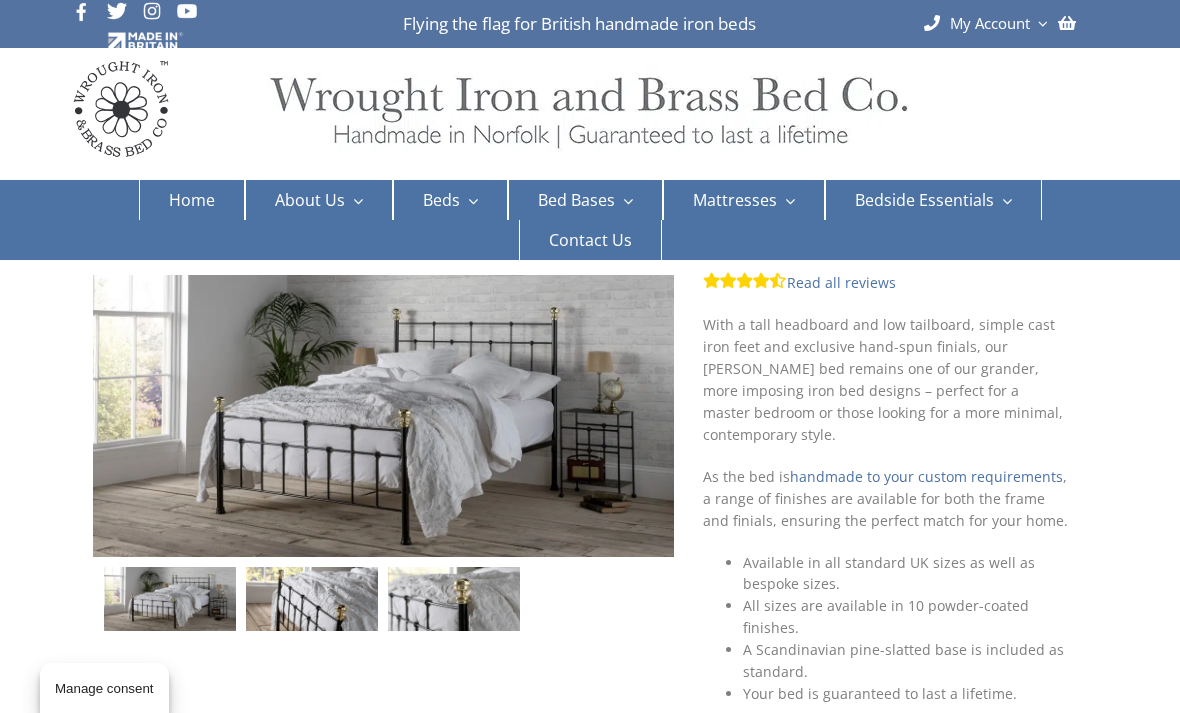 click on "Brass Beds" at bounding box center [454, 306] 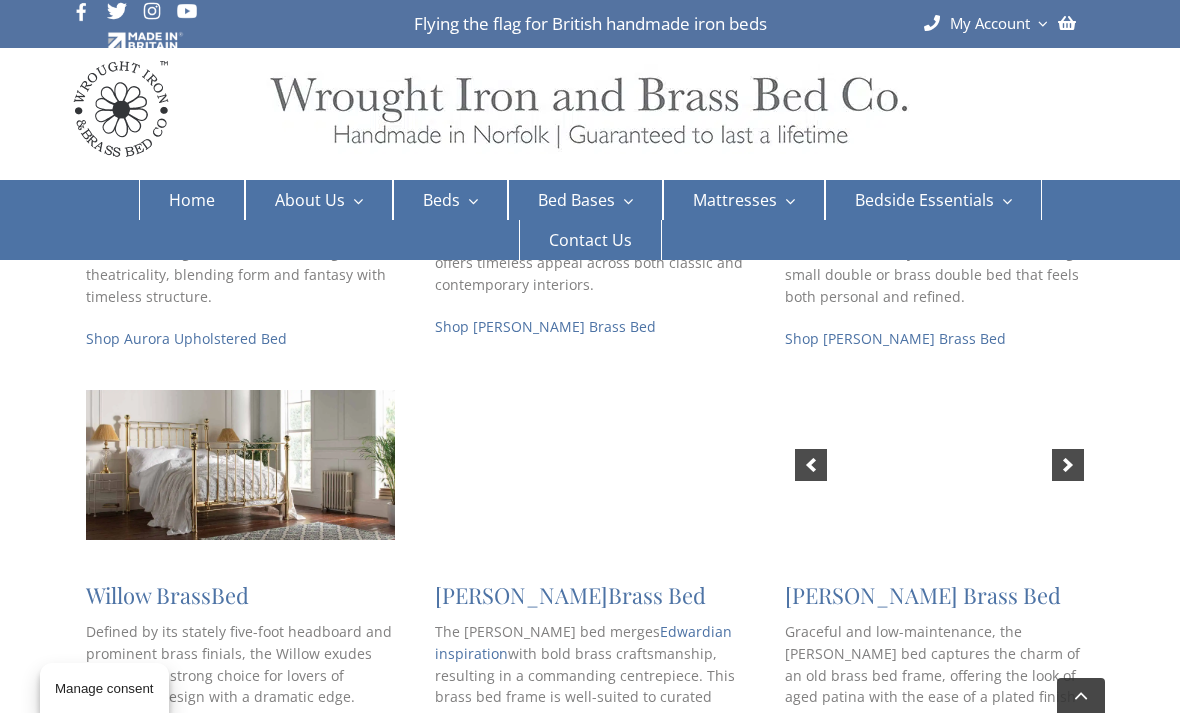 scroll, scrollTop: 654, scrollLeft: 0, axis: vertical 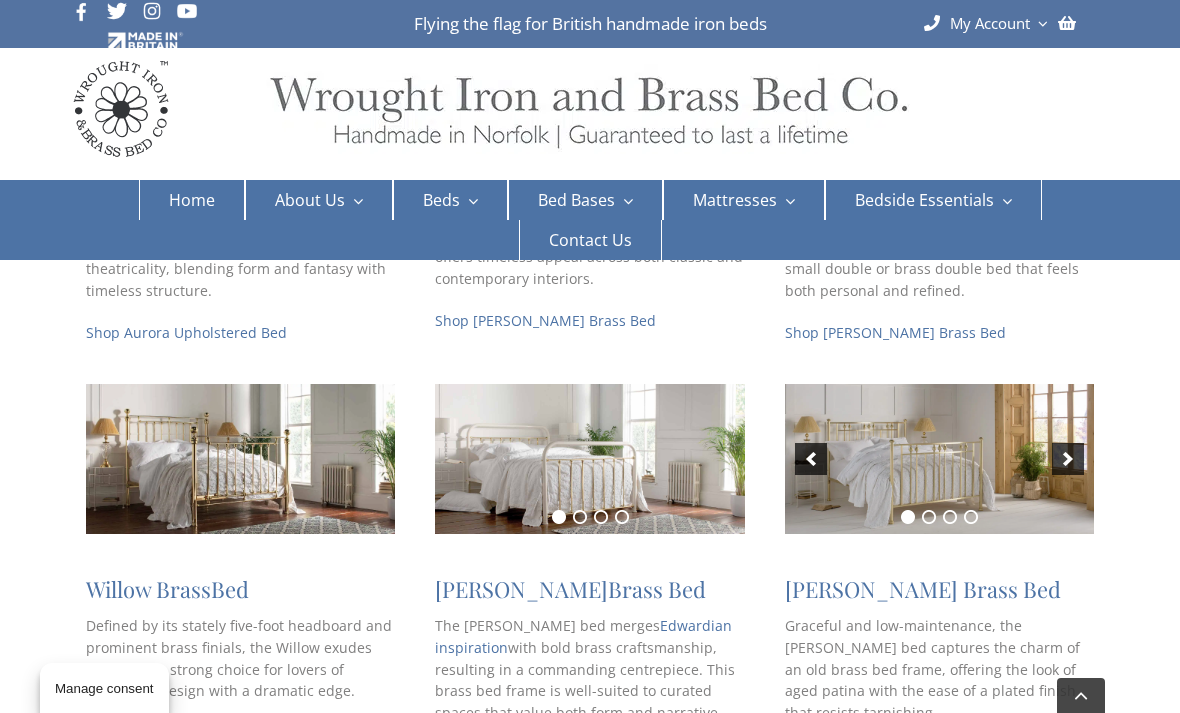 click on "Bed" at bounding box center [230, 589] 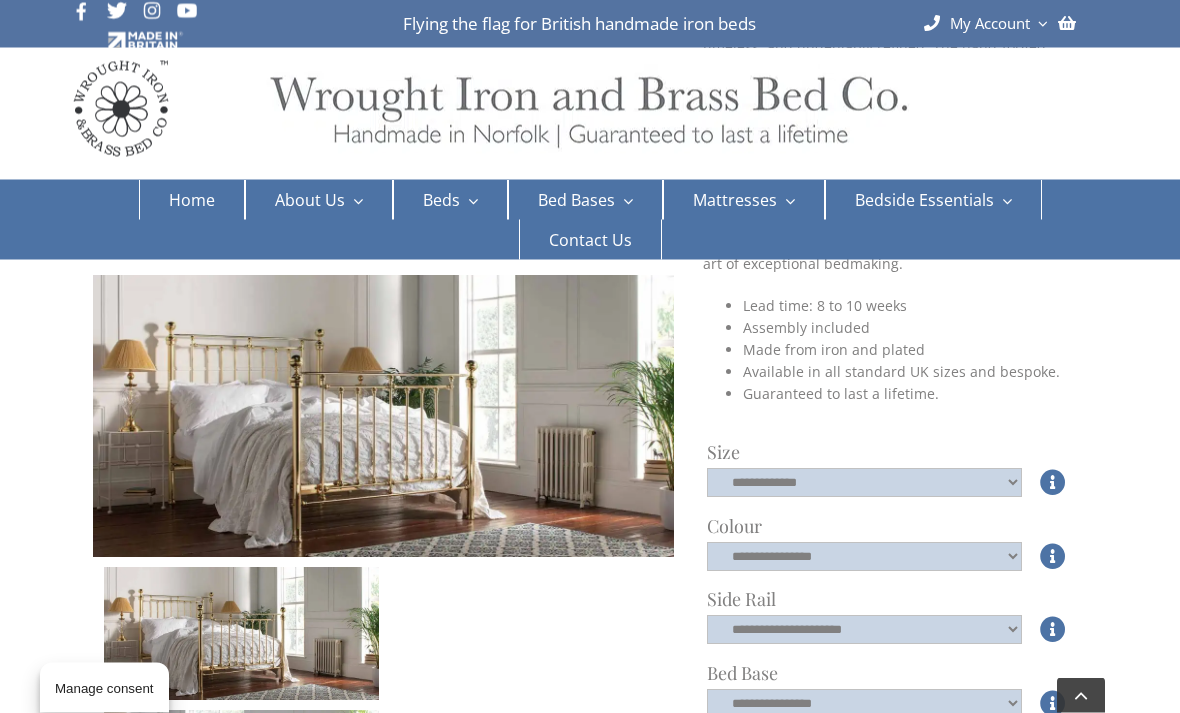 scroll, scrollTop: 559, scrollLeft: 0, axis: vertical 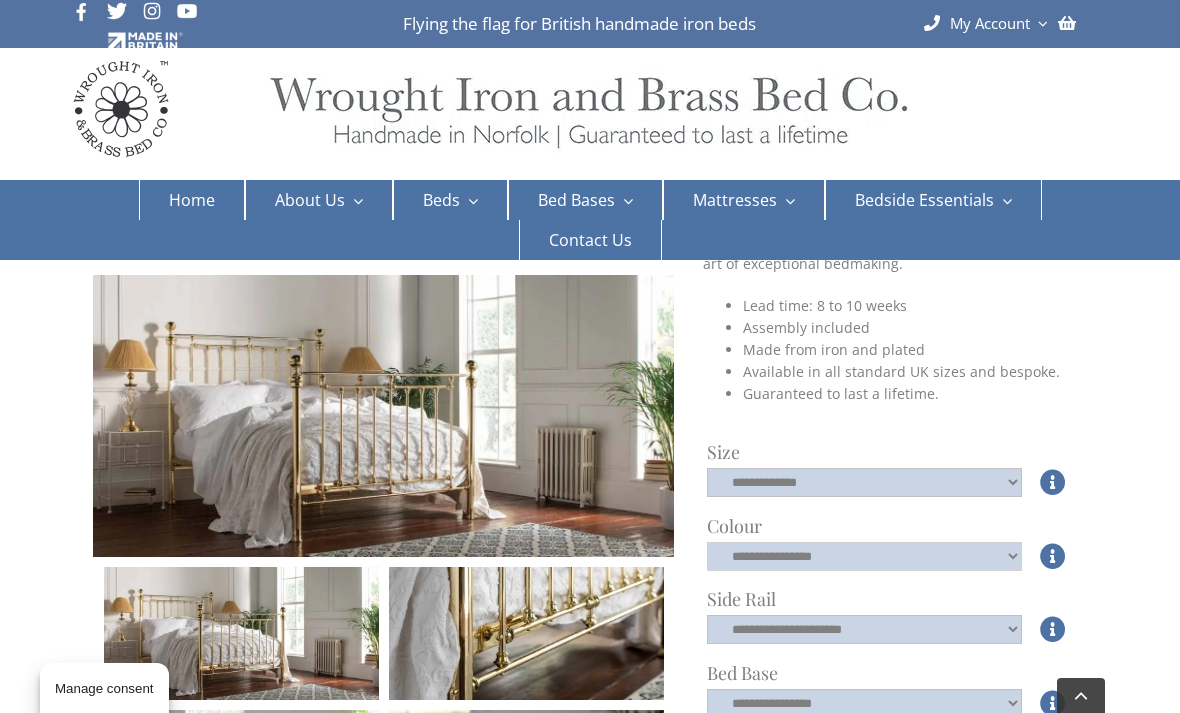 click on "**********" 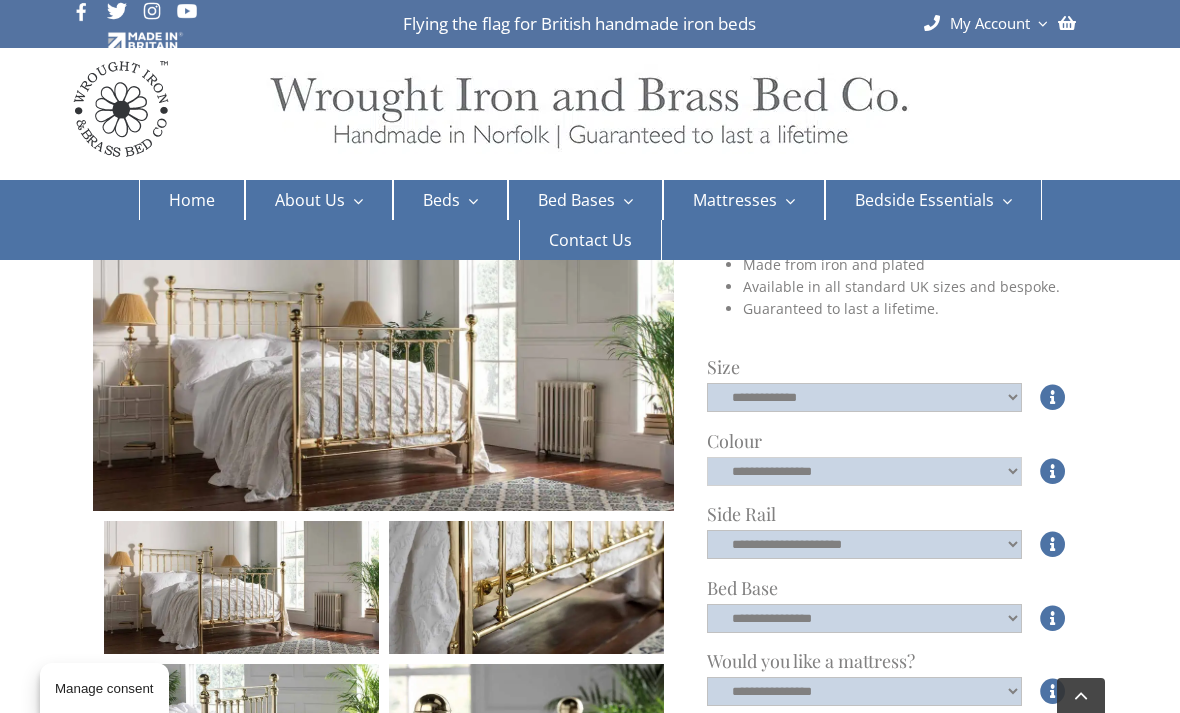scroll, scrollTop: 641, scrollLeft: 0, axis: vertical 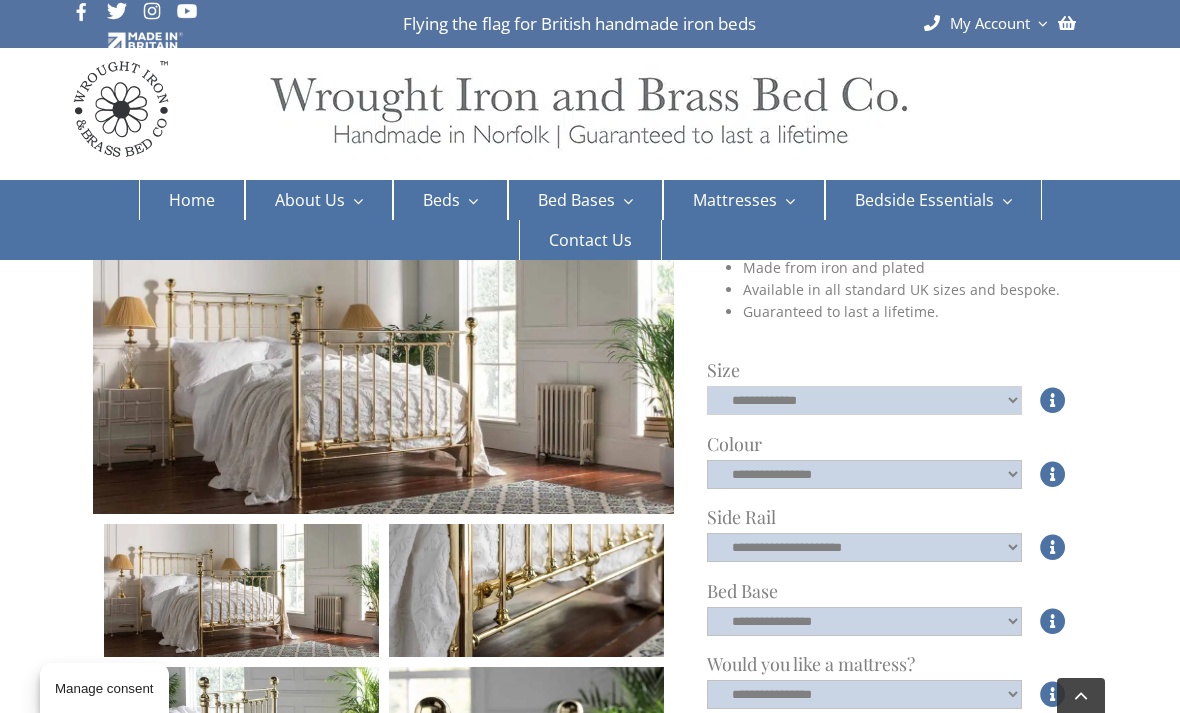 click on "**********" 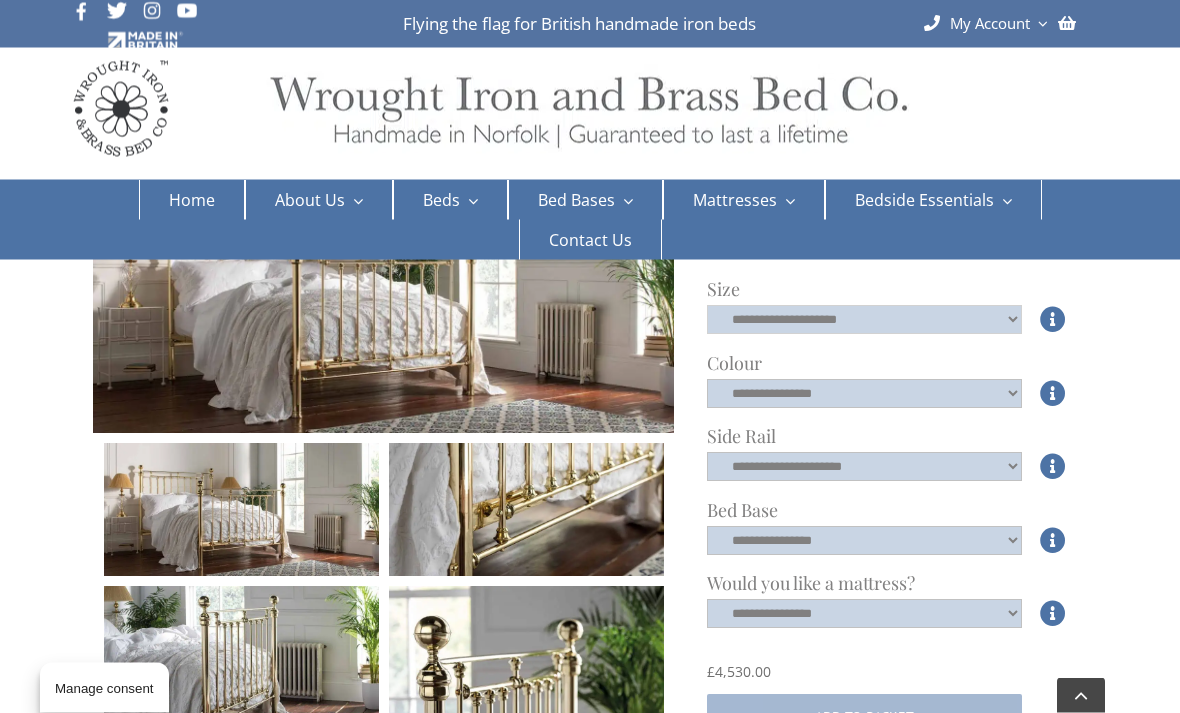scroll, scrollTop: 720, scrollLeft: 0, axis: vertical 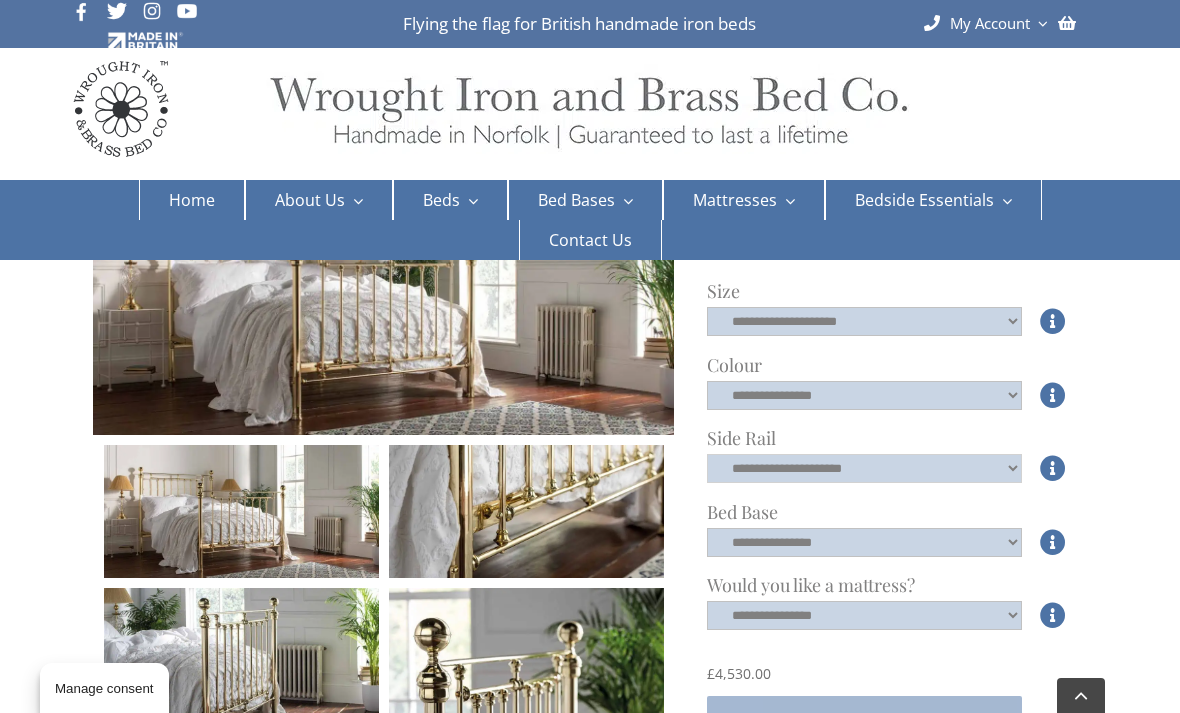 click on "**********" 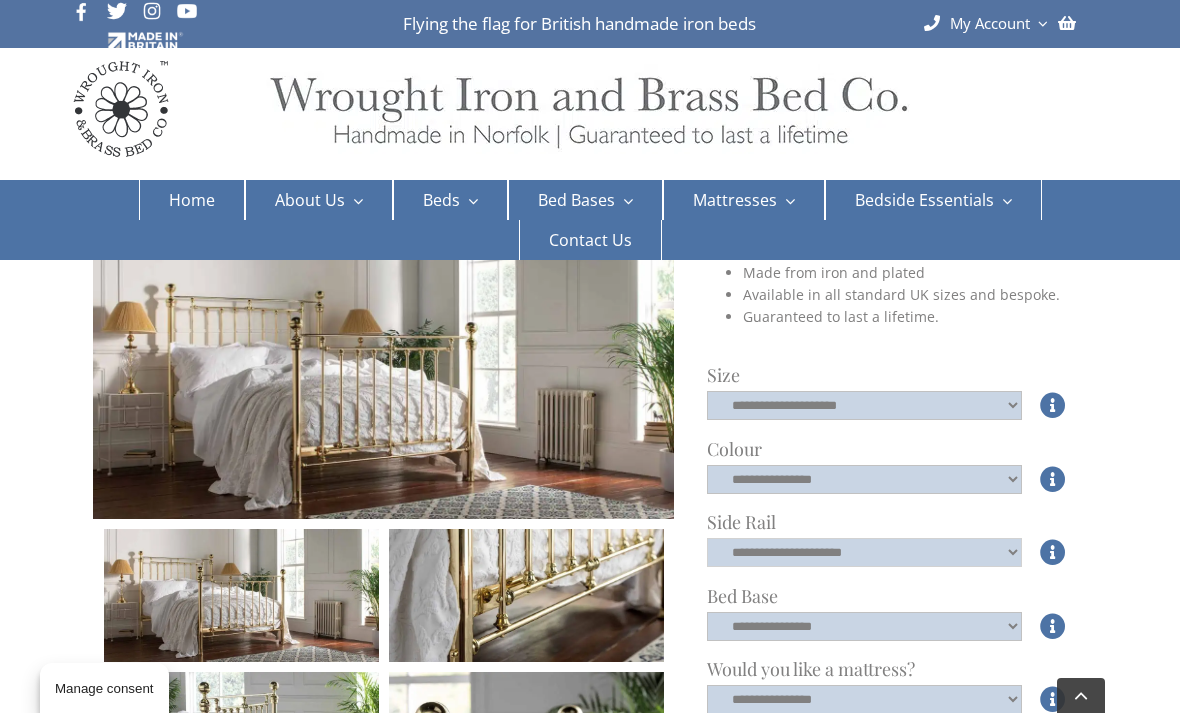 scroll, scrollTop: 632, scrollLeft: 0, axis: vertical 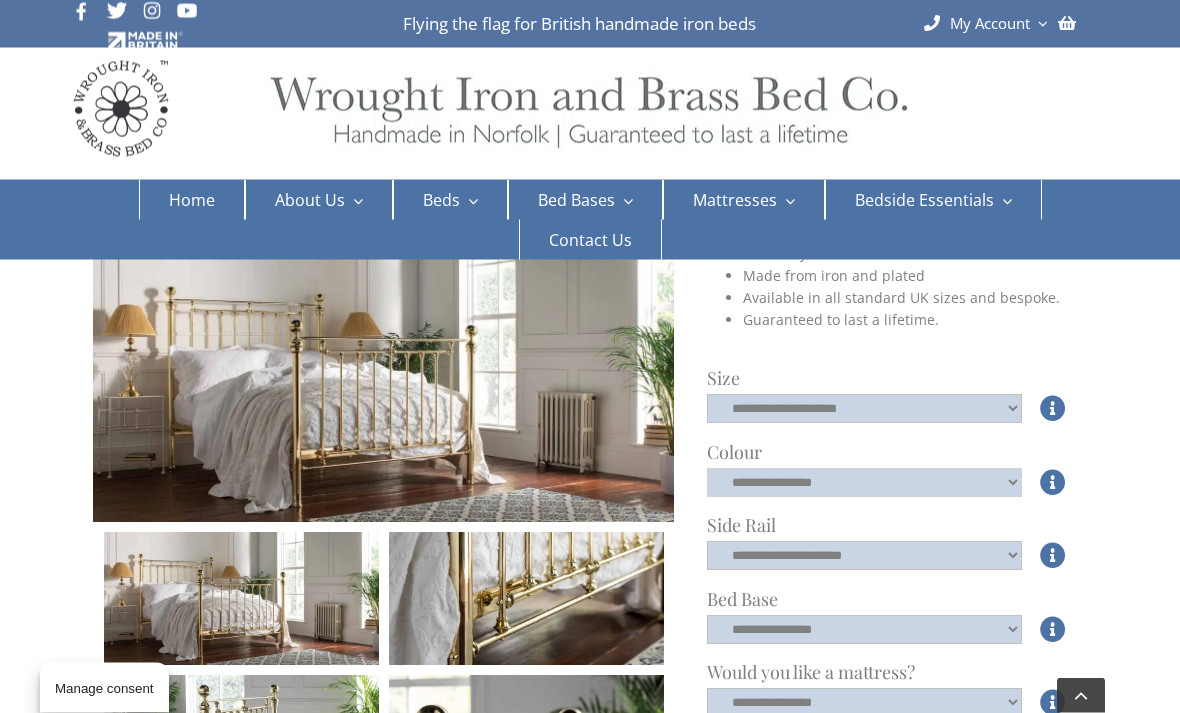 click on "**********" 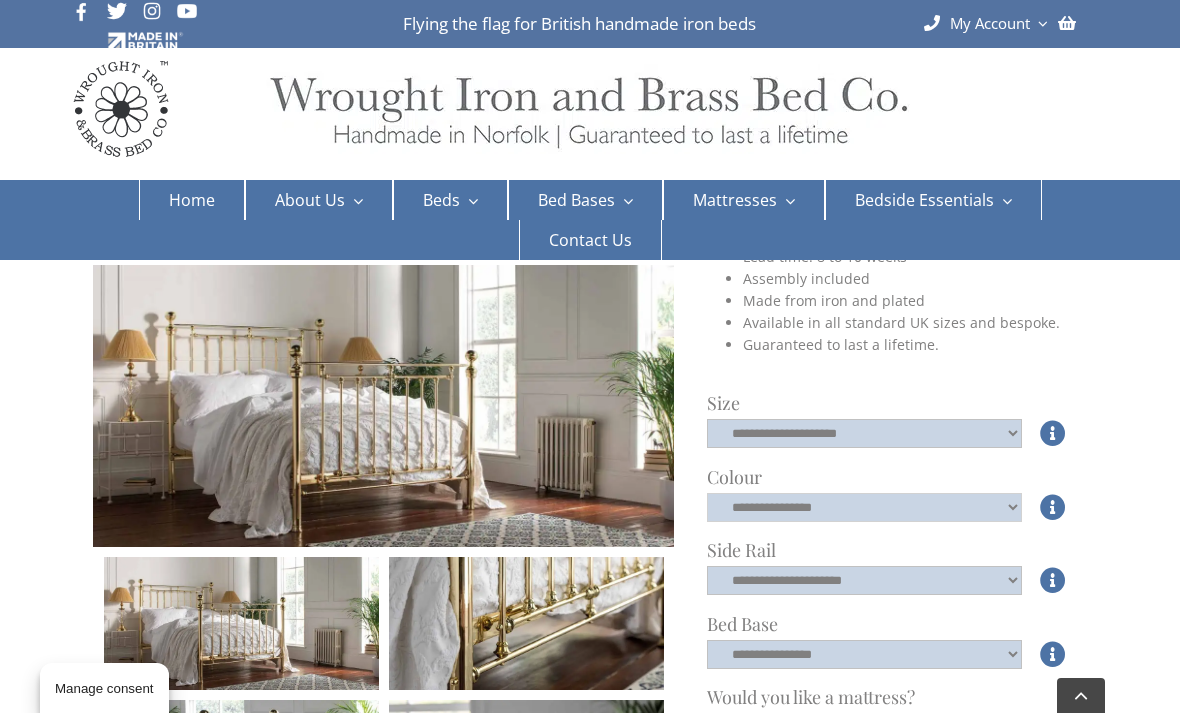 scroll, scrollTop: 607, scrollLeft: 0, axis: vertical 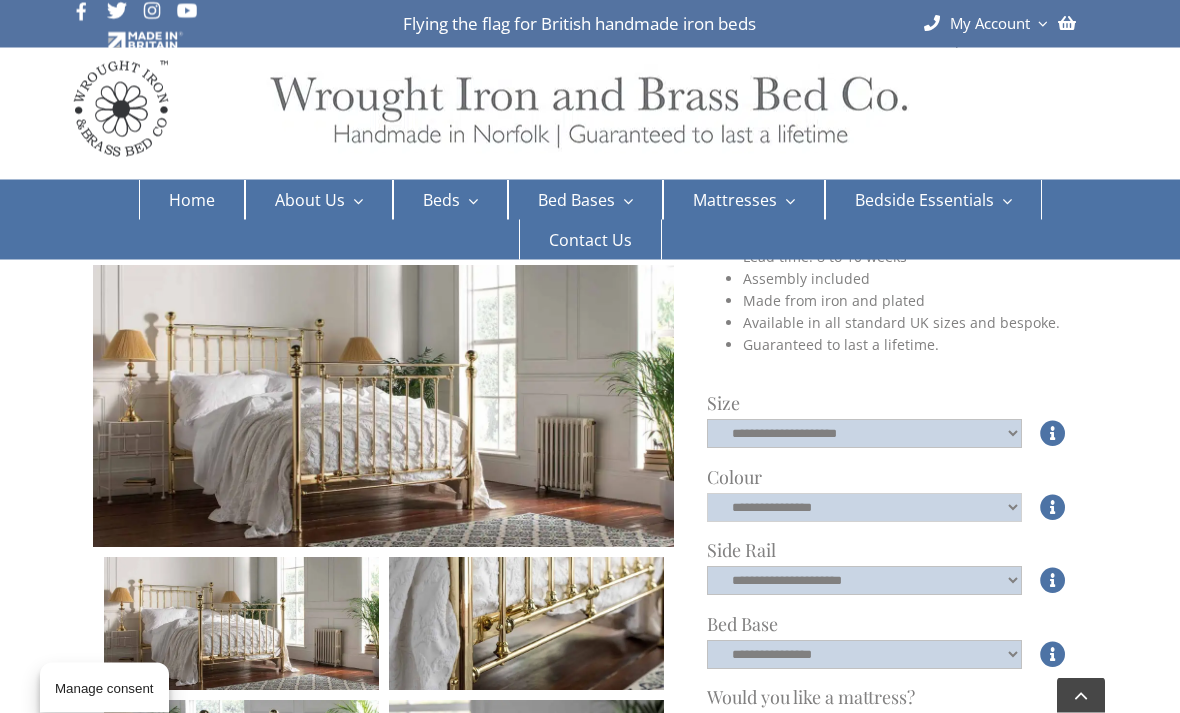 click on "**********" 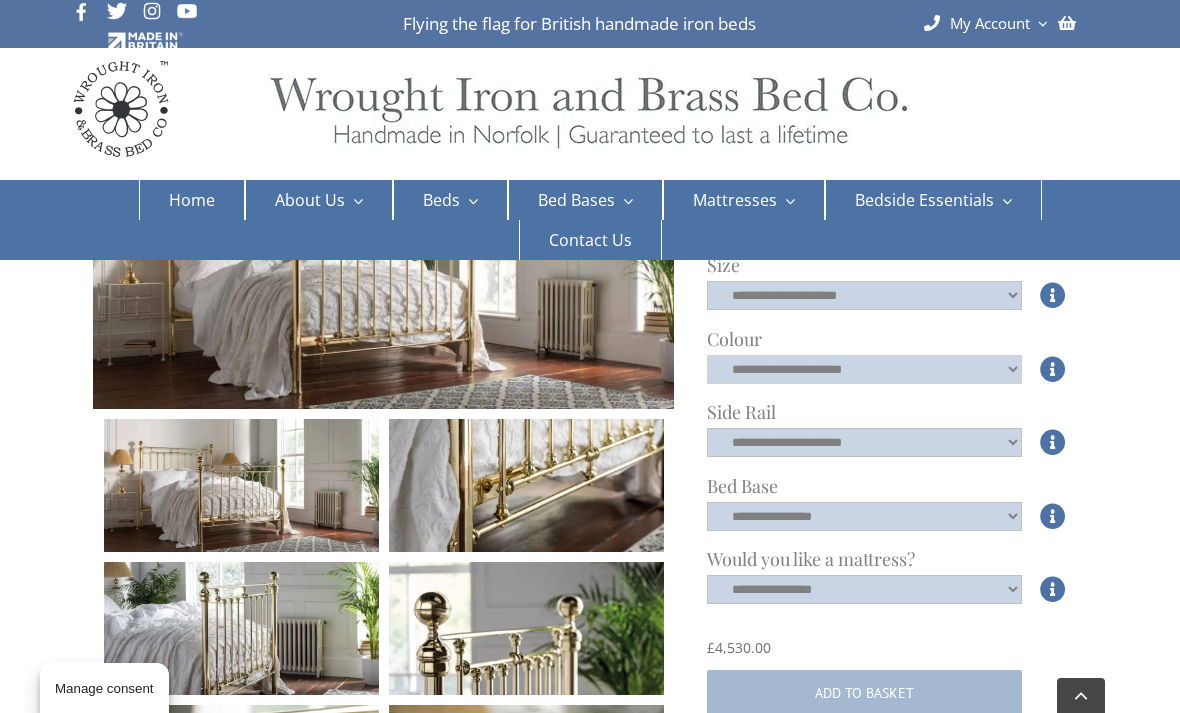 scroll, scrollTop: 778, scrollLeft: 0, axis: vertical 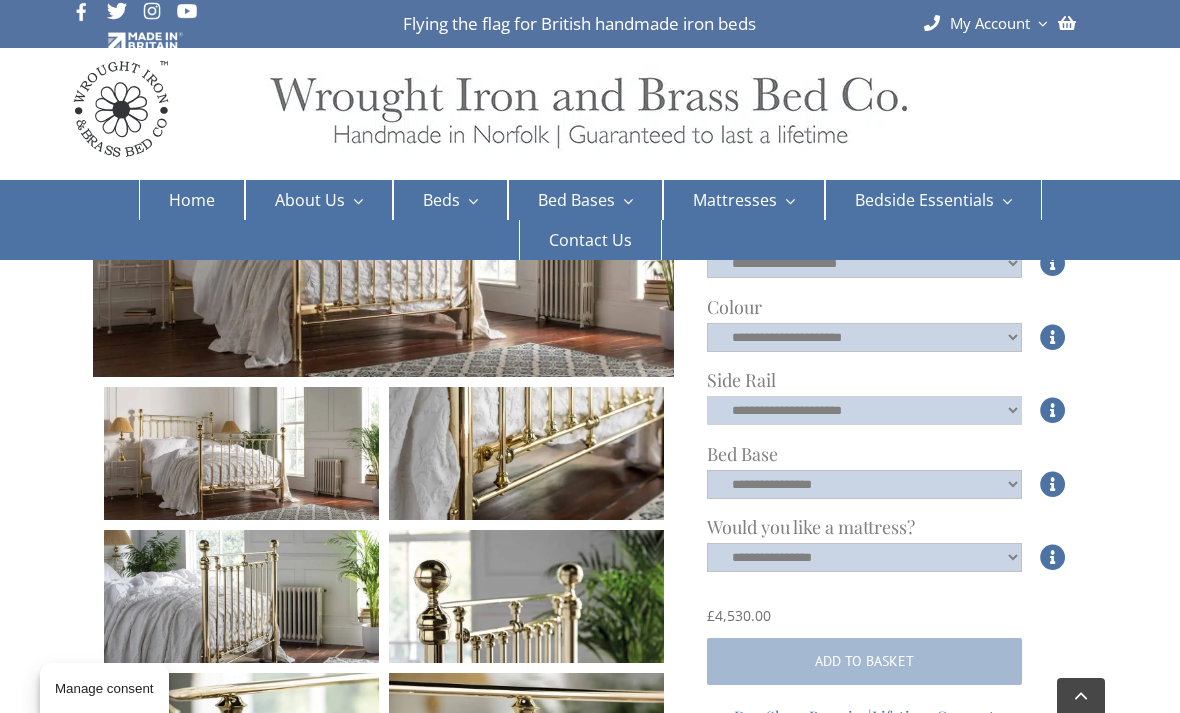 click on "**********" 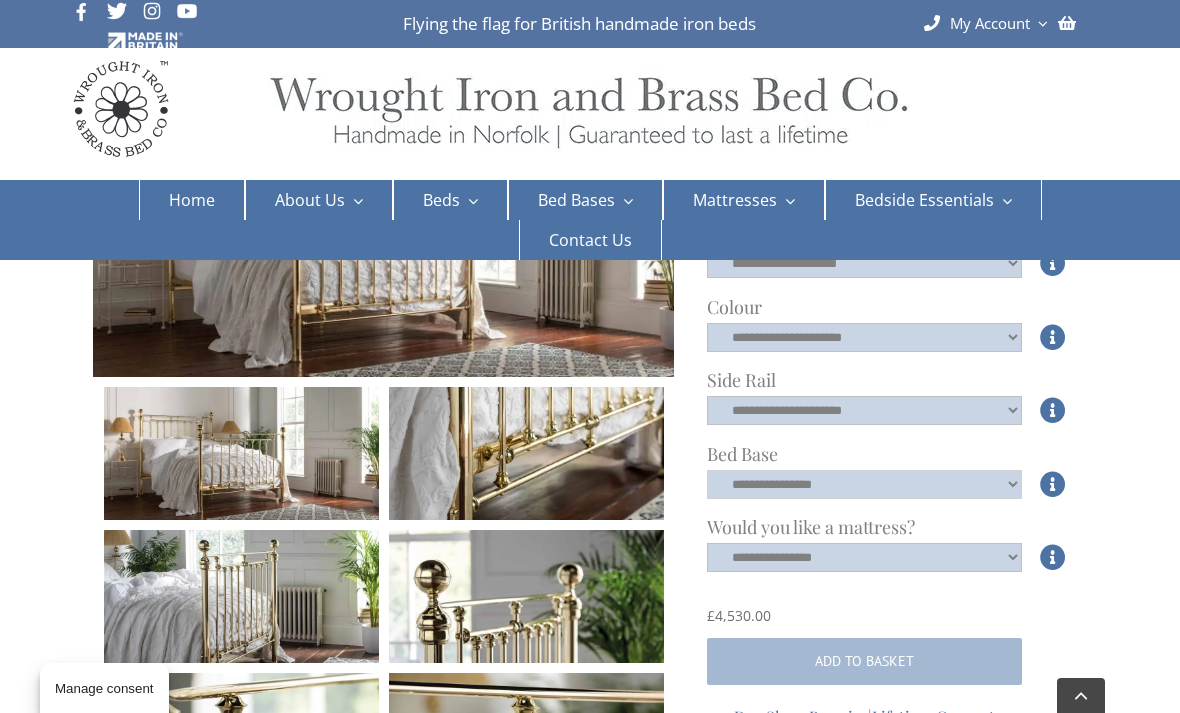 click on "**********" 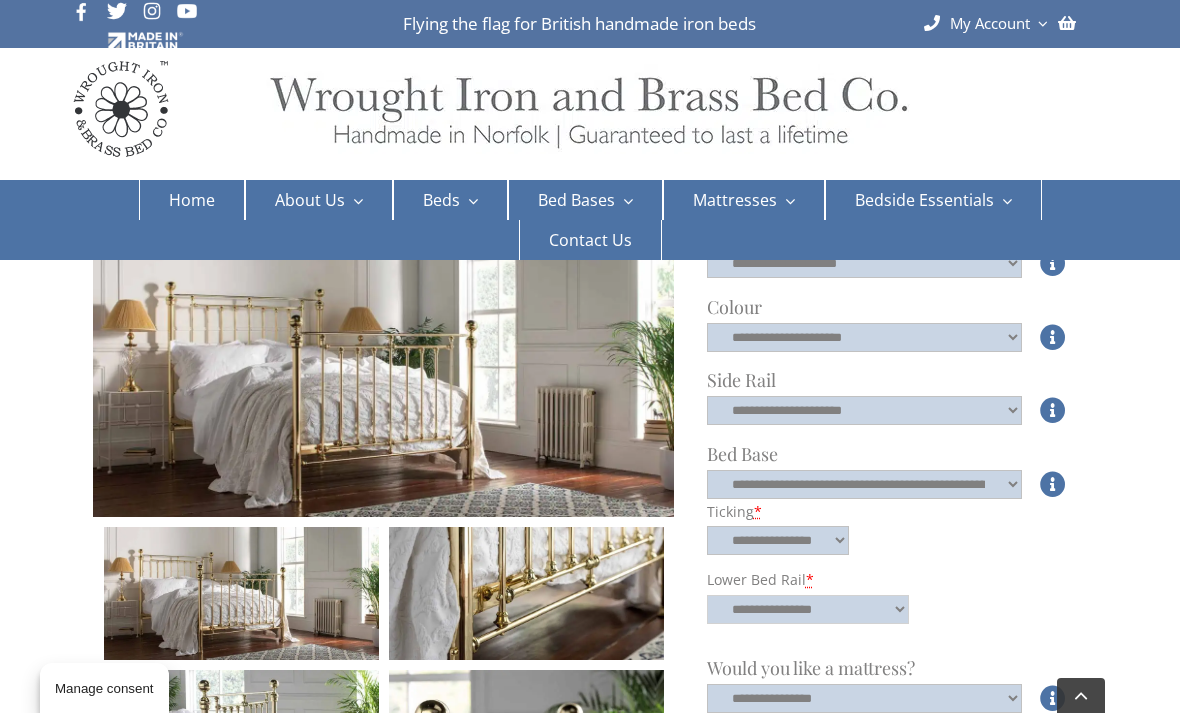 click on "**********" at bounding box center (808, 609) 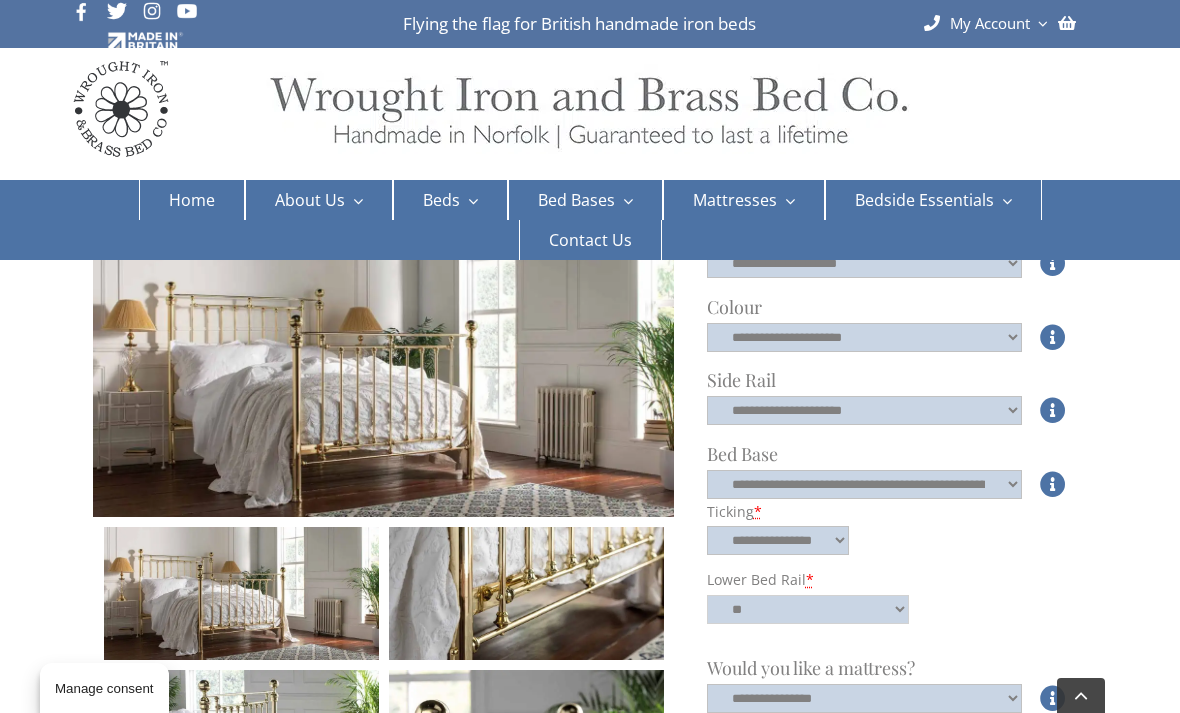 select on "**" 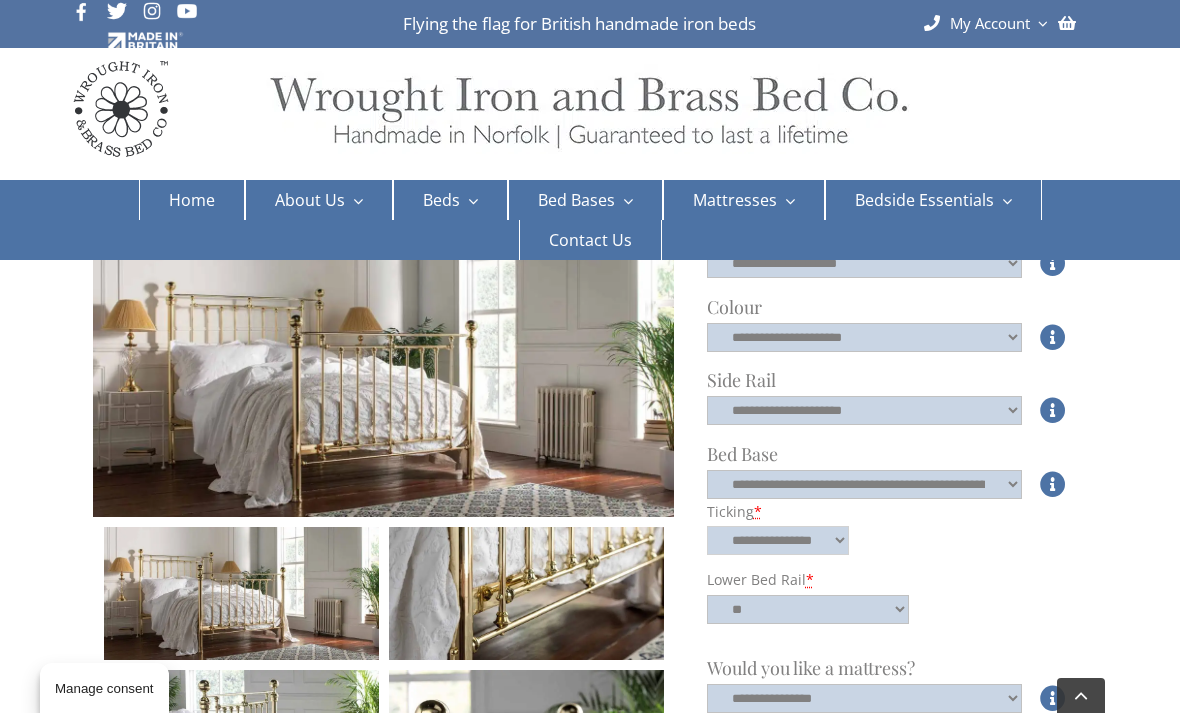 click on "**********" at bounding box center (778, 540) 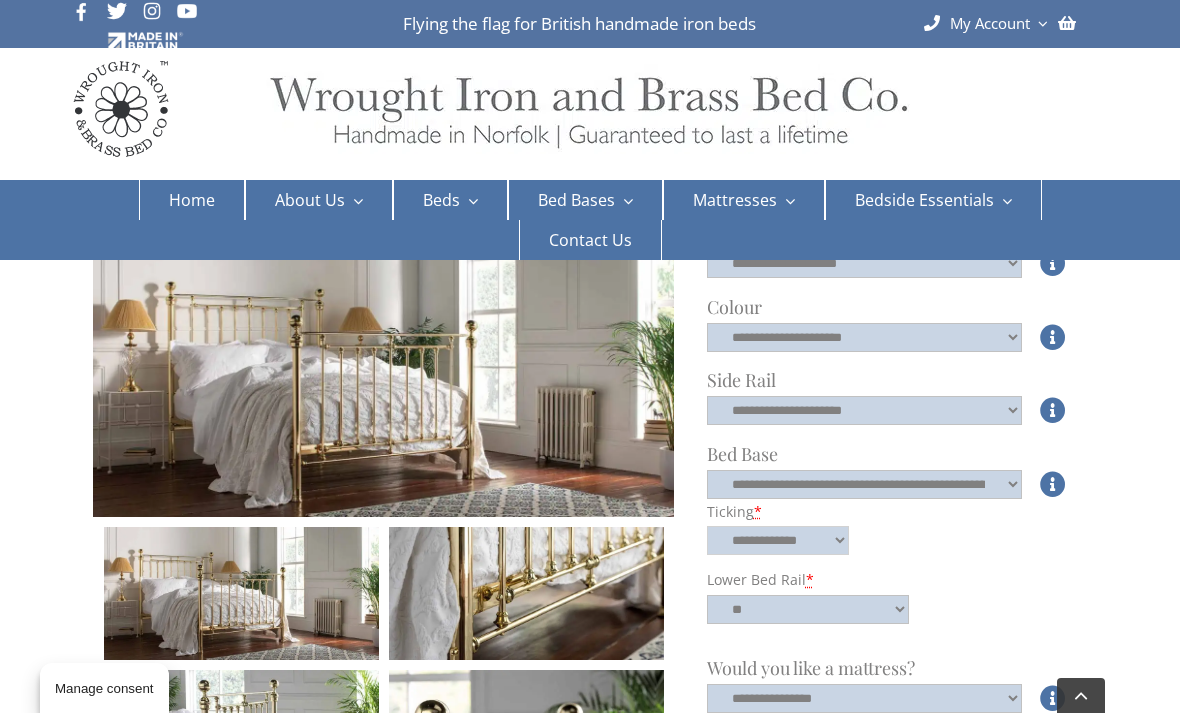 select on "**" 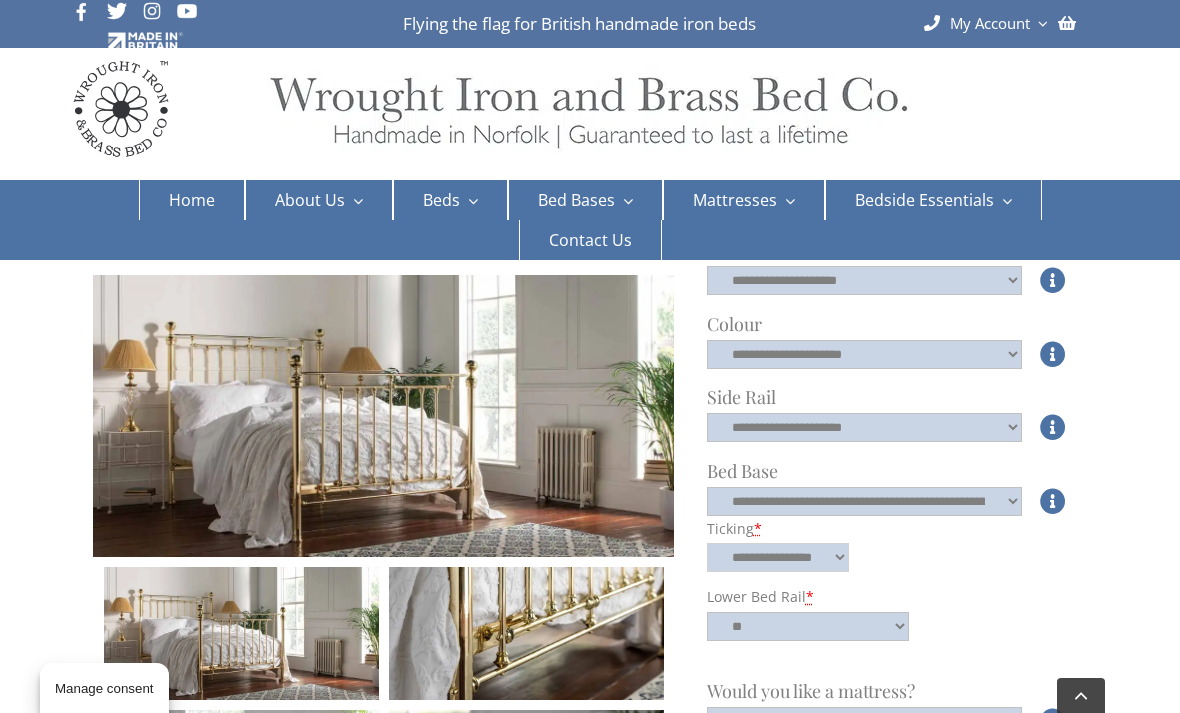 scroll, scrollTop: 753, scrollLeft: 0, axis: vertical 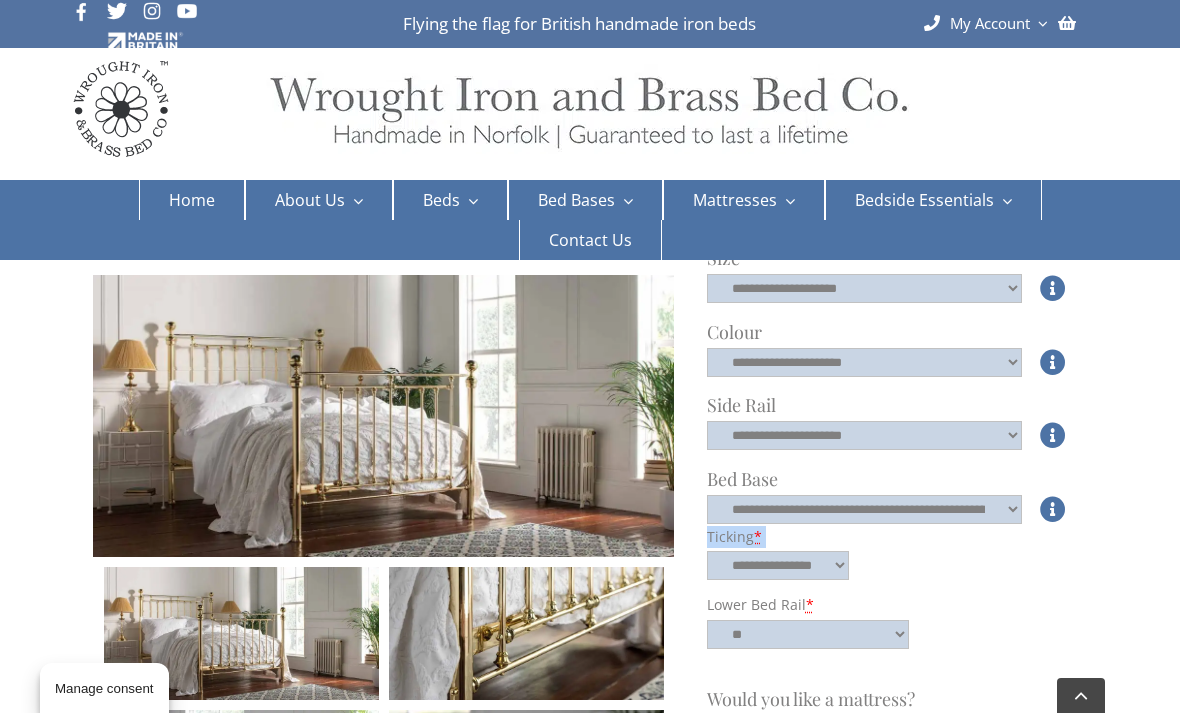 click on "Toggle Navigation Home About Us About A Mother’s Dream, A Family’s Craft Reviews and testimonials Find Your Nearest Store Why choose us? Royal Warrant Holder How our beds are made News and inspiration Blog Podcast Videos Essential info Lifetime Guarantee Delivery Service International Delivery Buy Now, Pay Later with Klarna Bespoke Service FAQ’s Beds Beds by Type Iron Beds Brass Beds Nickel Beds Outdoor Beds Divan Beds Day Beds Dog Beds Beds By Size Single beds Small double beds Double beds King Size Beds Super King Size Beds Emperor Beds Beds by Style Modern Style Beds Georgian Style Beds Cottage Style Beds Dormitory Style Beds Edwardian Style Beds Victorian Style Beds Bed Bases Bed Bases Sprung Bed Bases Hard Top Bed Base Divan Bed With Headboard and Bedframes Mattresses Signature Wool Mattress Collection Signature No.1 Mattress Signature No.2 Mattress Signature No.3 Mattress Signature No.4 Mattress Signature No.5 Mattress Natural Wool Mattress Collection Natural No.1 Mattress Natural No.2 Mattress" at bounding box center [590, 220] 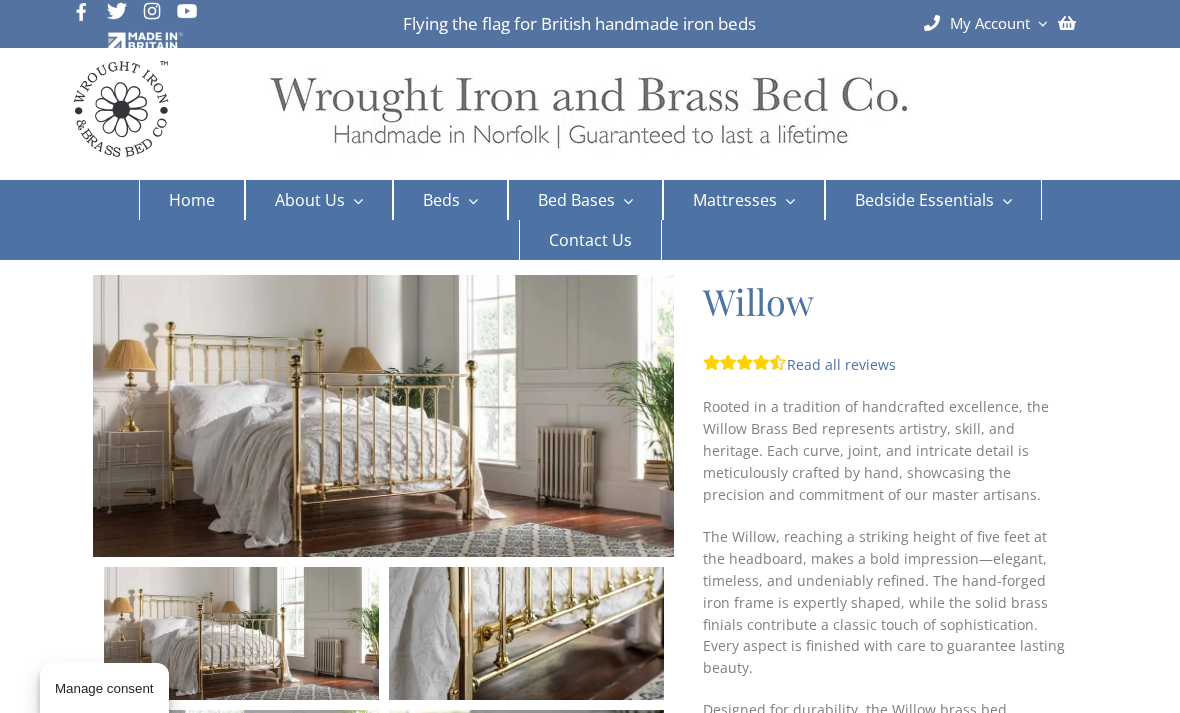 scroll, scrollTop: 0, scrollLeft: 0, axis: both 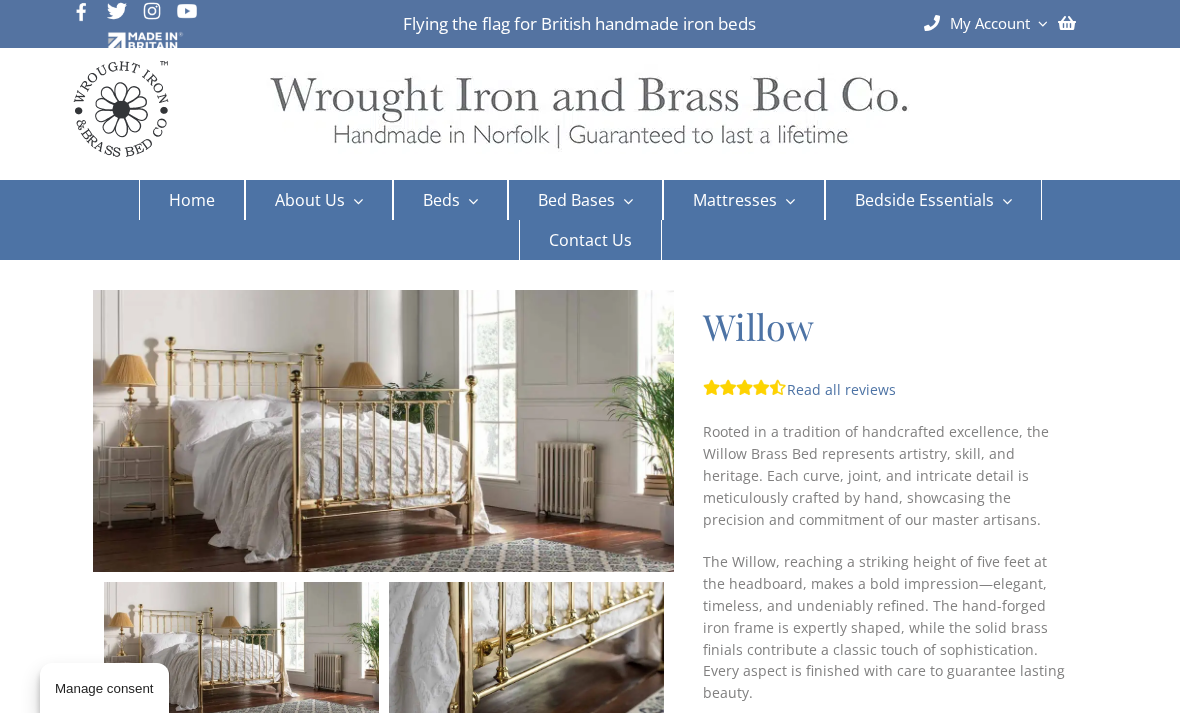 click on "Read all reviews" at bounding box center (799, 389) 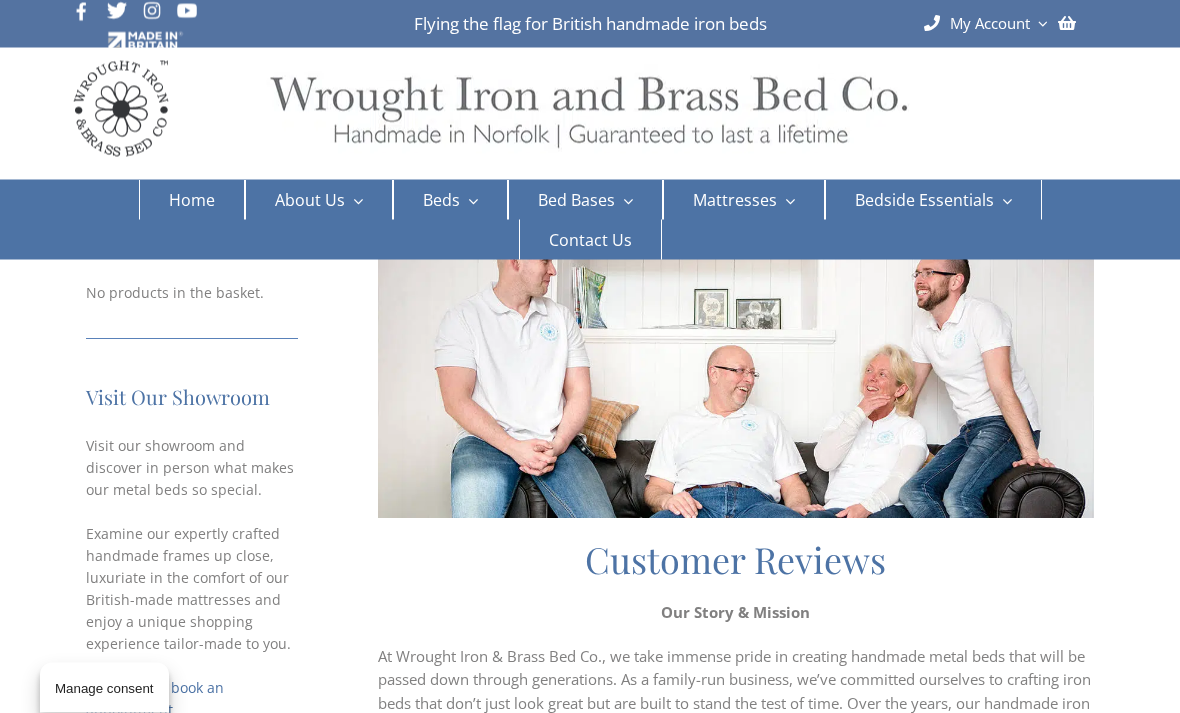 scroll, scrollTop: 0, scrollLeft: 0, axis: both 